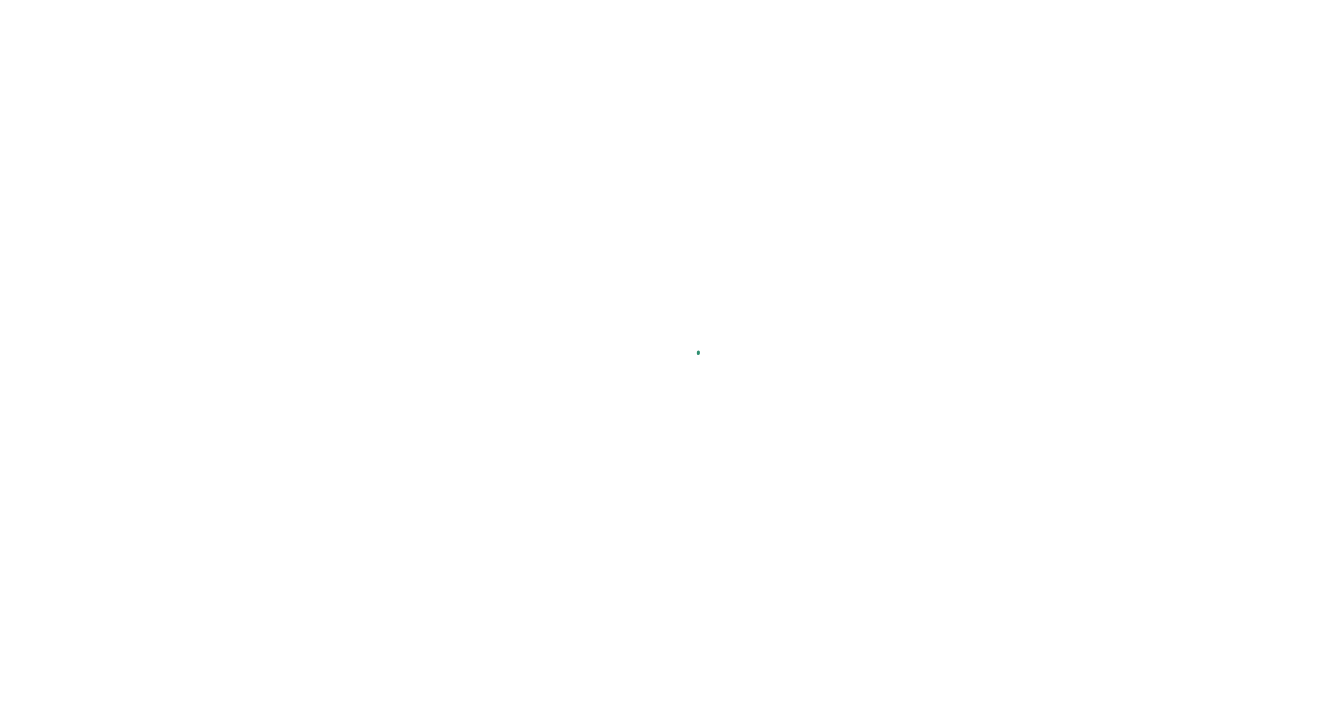 scroll, scrollTop: 0, scrollLeft: 0, axis: both 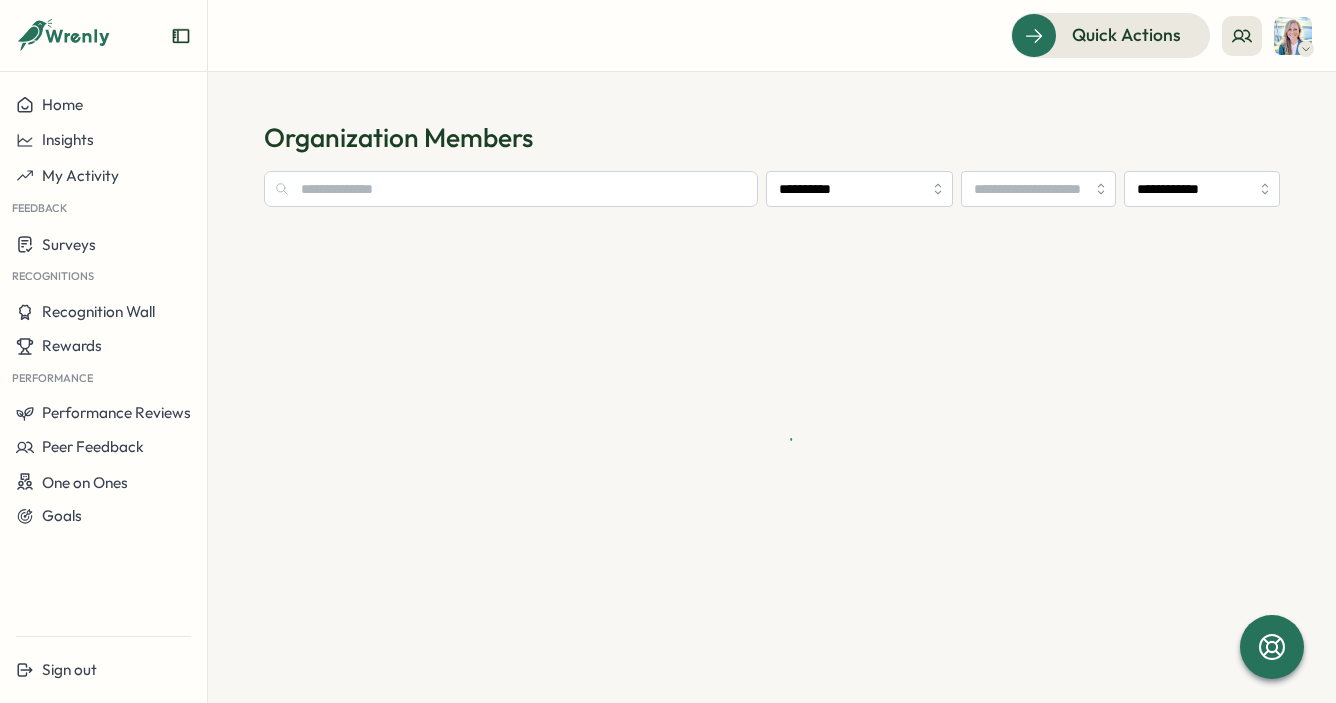 type on "**********" 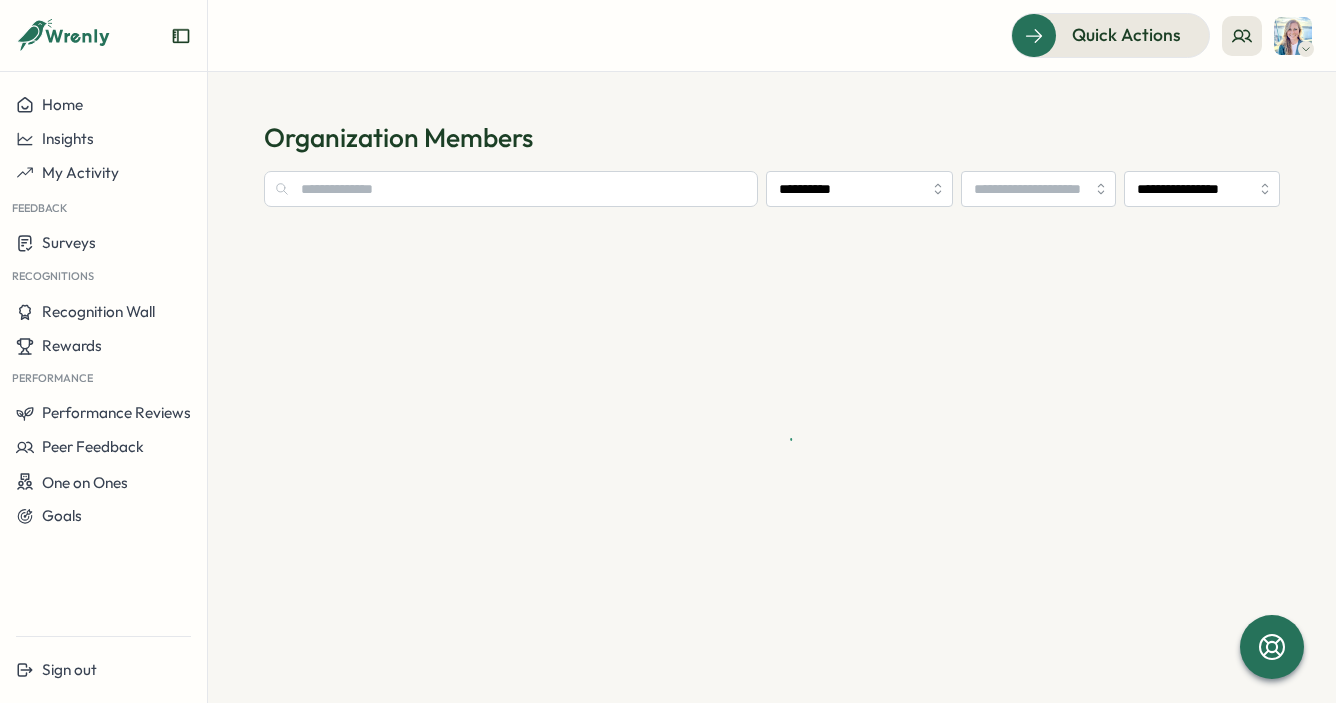 scroll, scrollTop: 0, scrollLeft: 0, axis: both 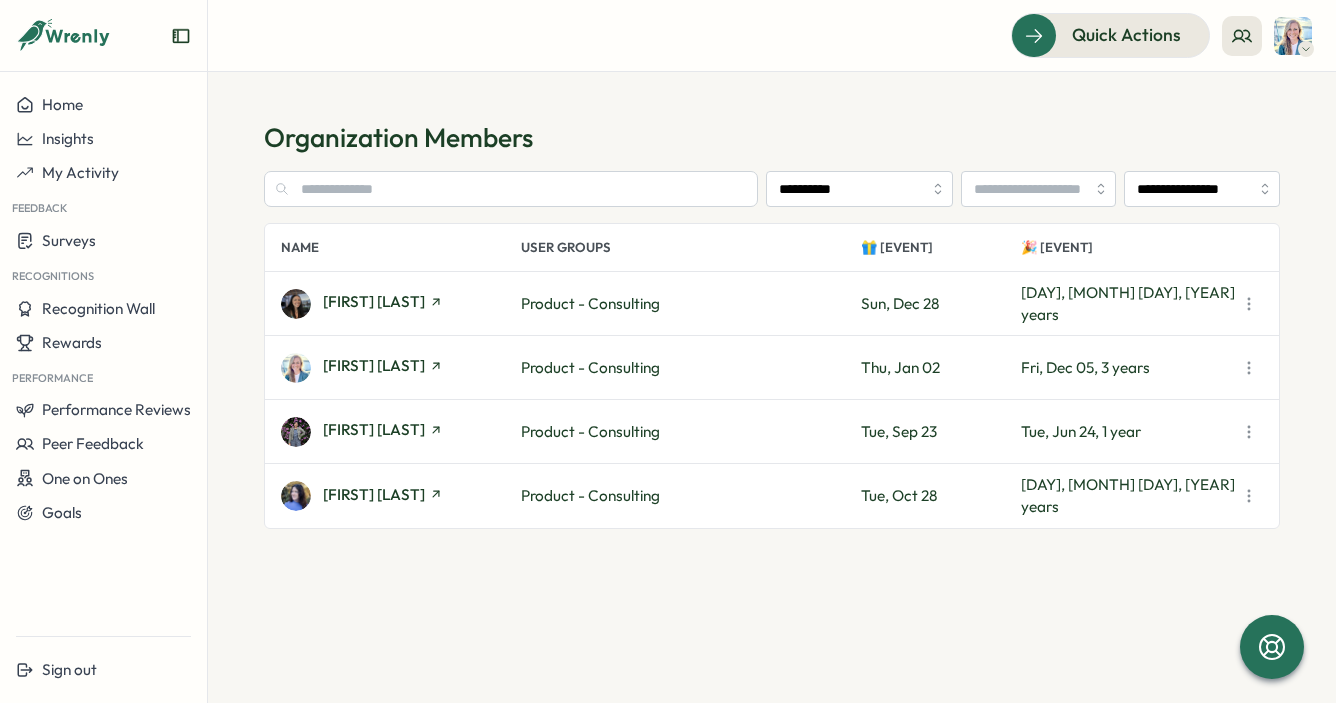click on "[FIRST] [LAST]" at bounding box center (401, 496) 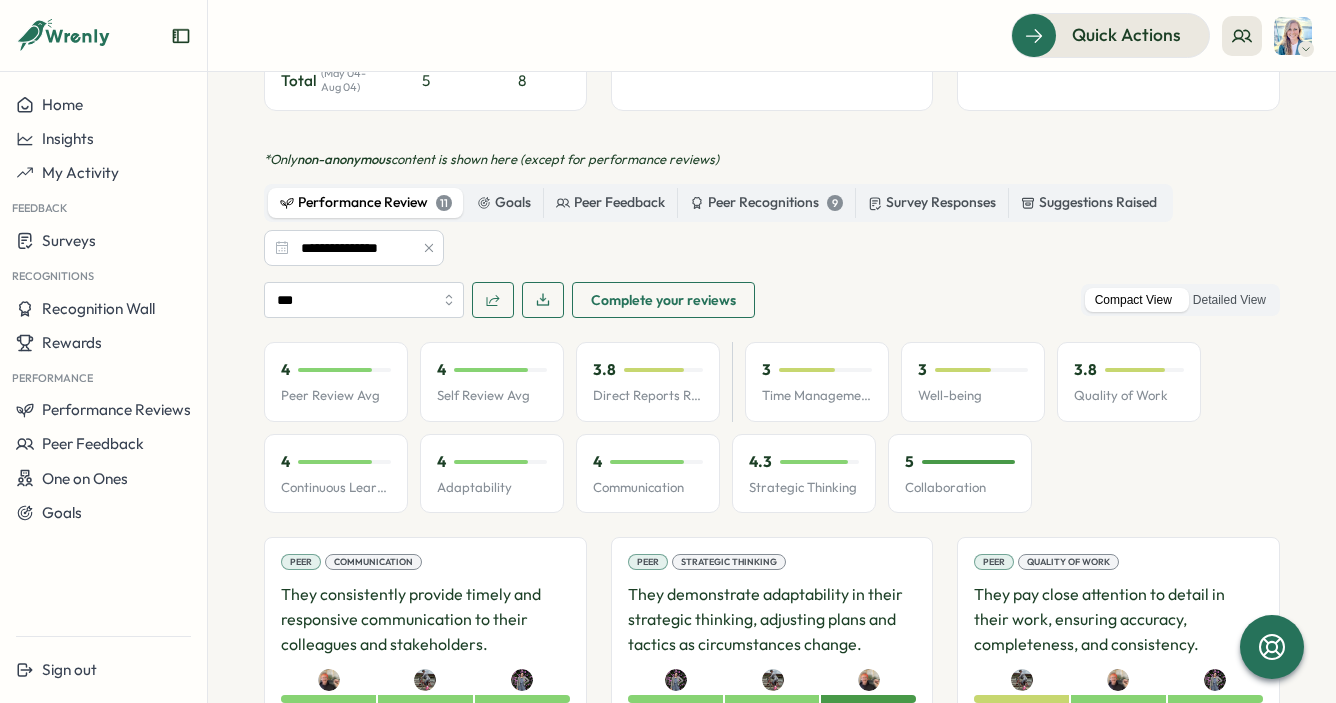 scroll, scrollTop: 972, scrollLeft: 0, axis: vertical 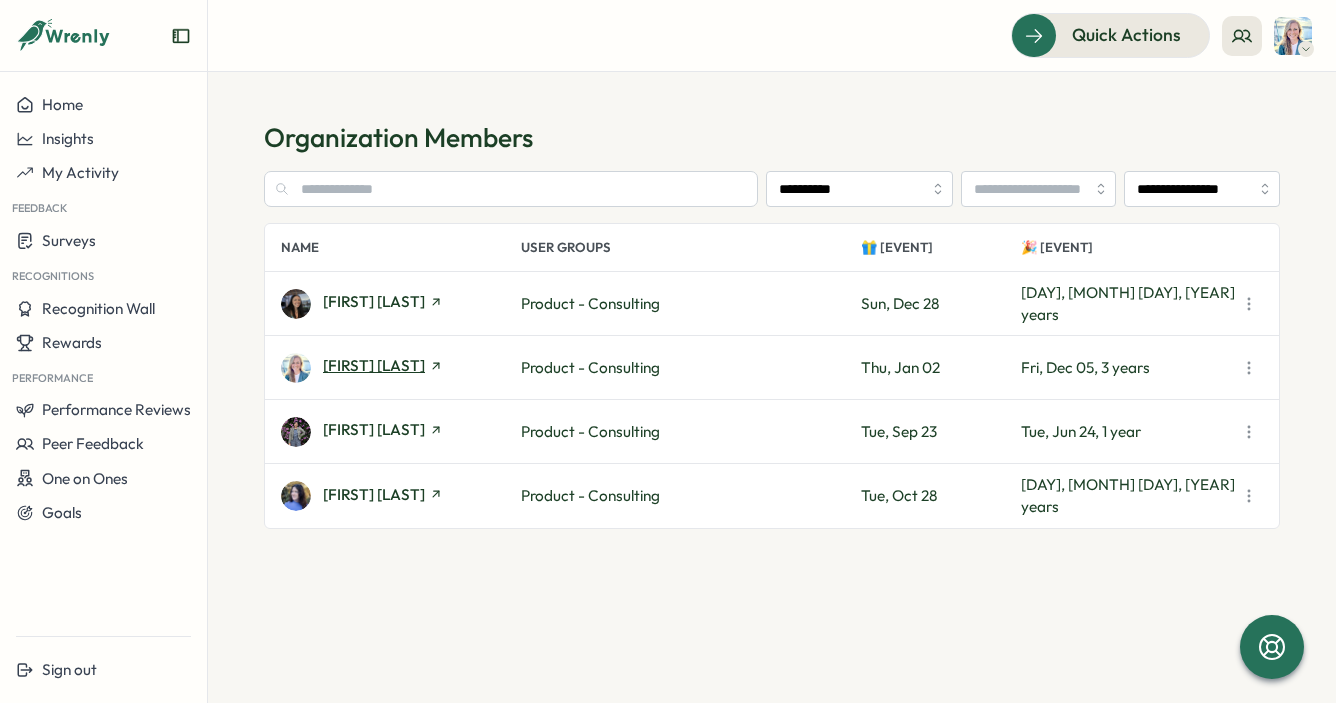 click 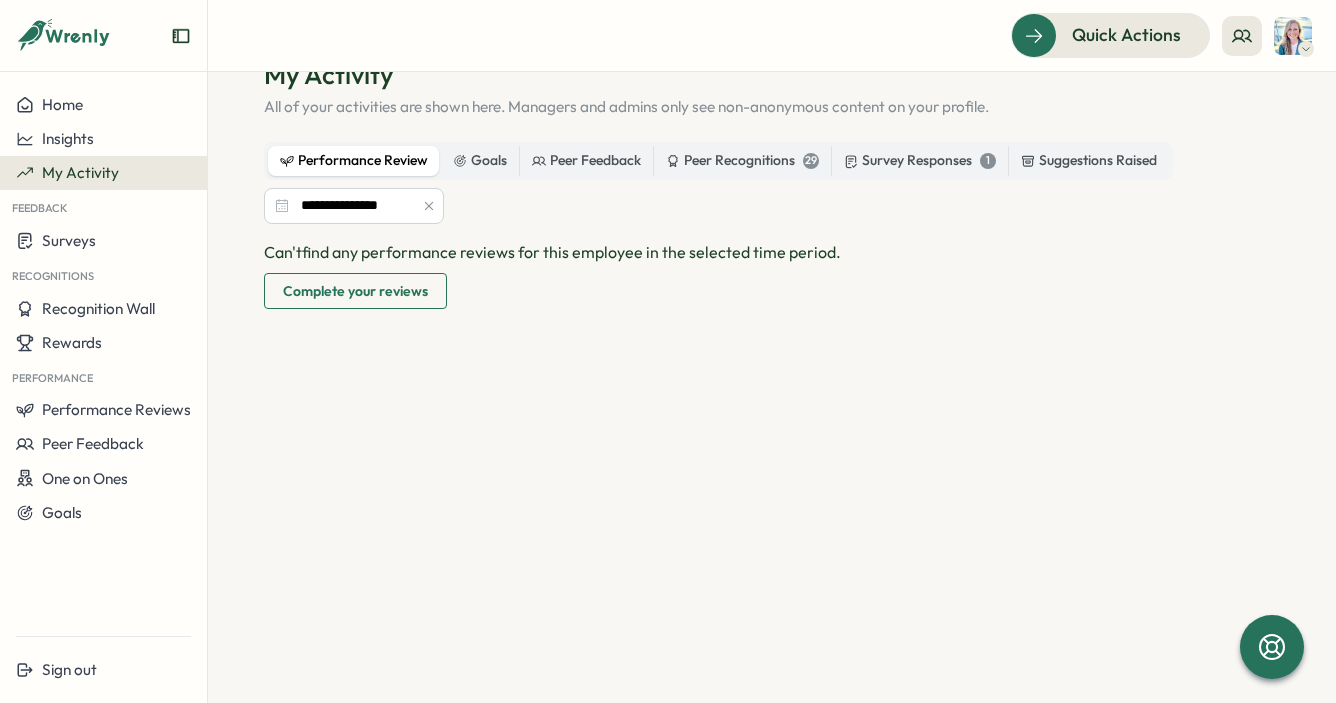 scroll, scrollTop: 98, scrollLeft: 0, axis: vertical 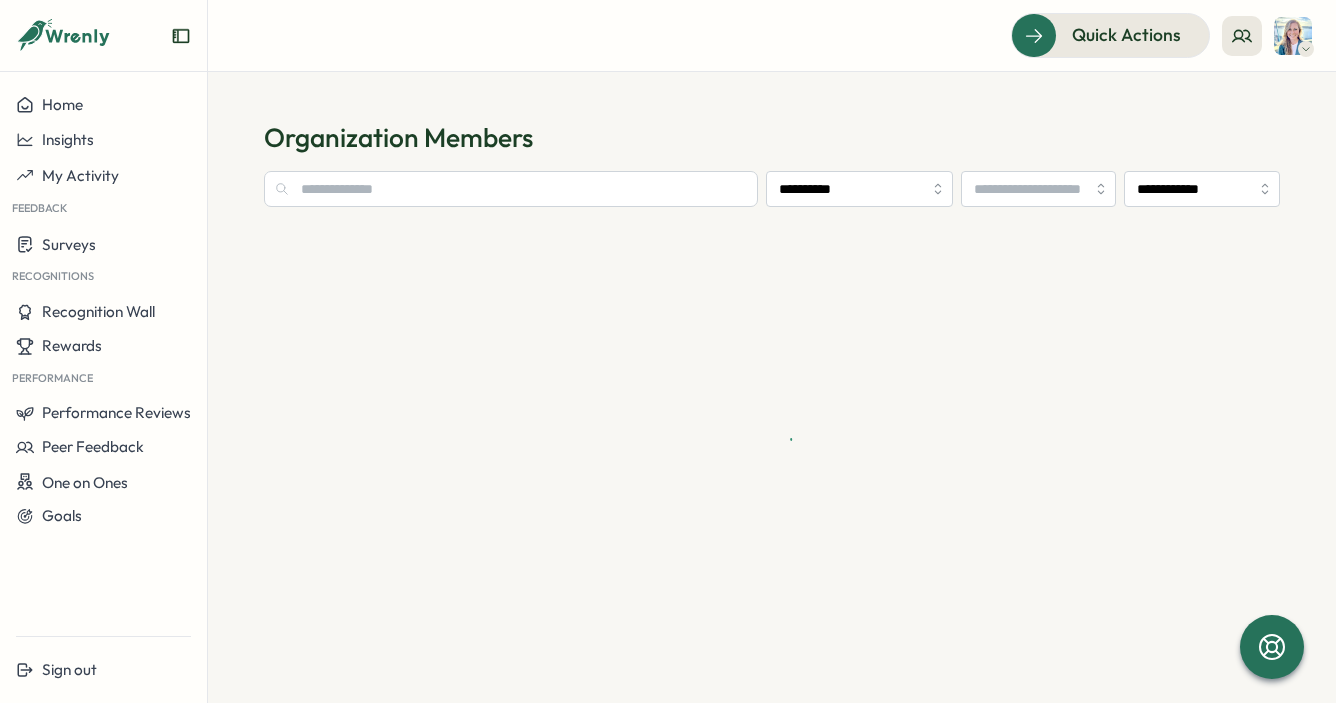 type on "**********" 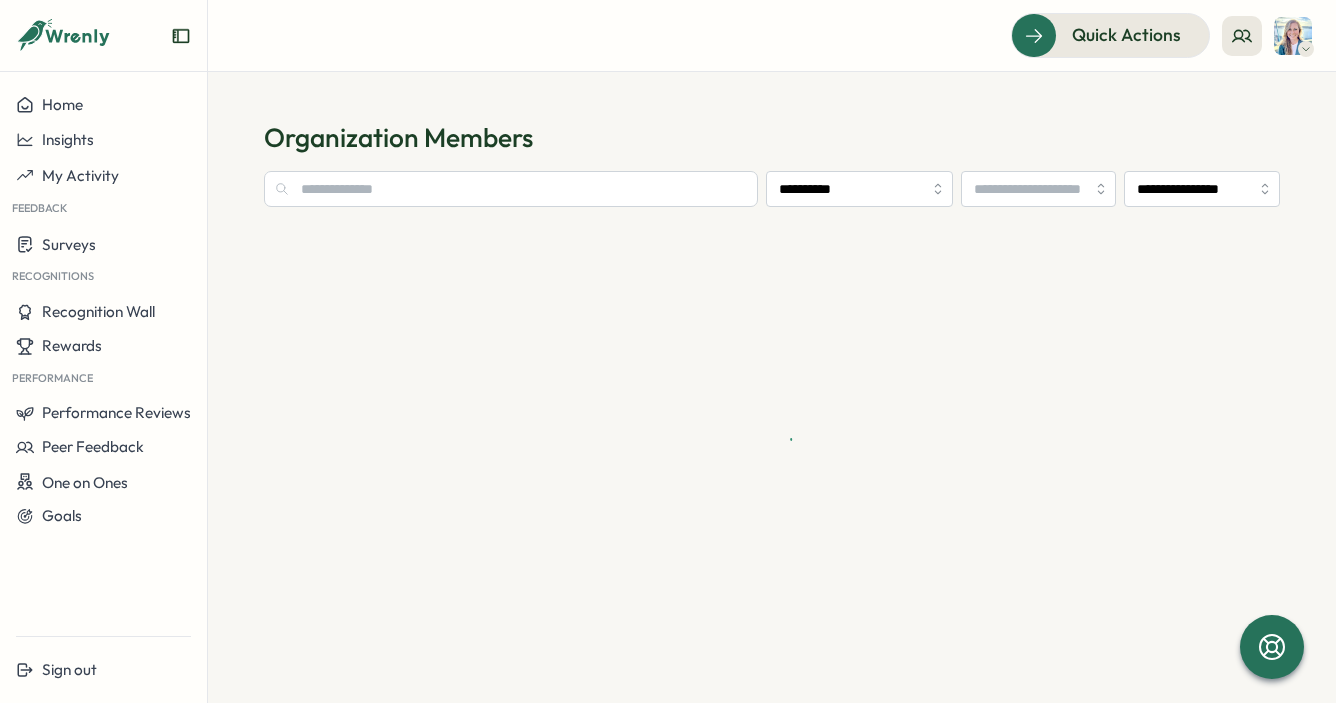 scroll, scrollTop: 0, scrollLeft: 0, axis: both 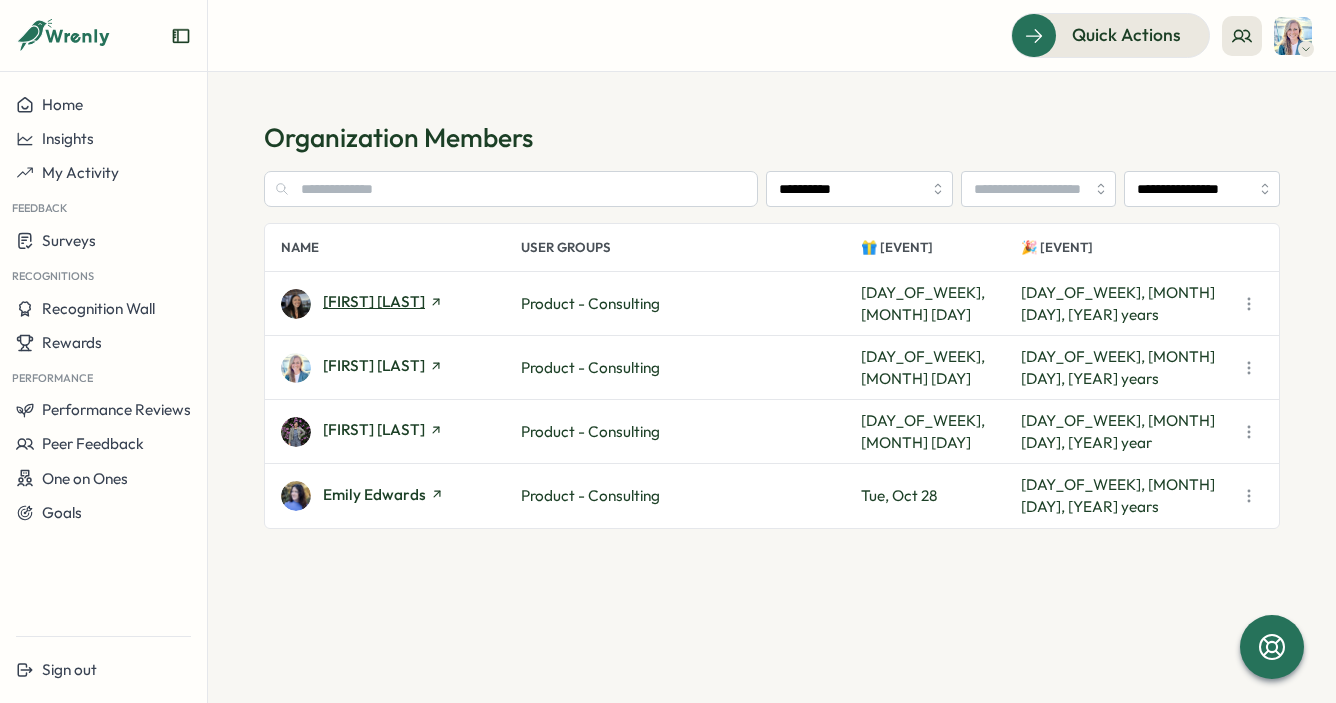 click 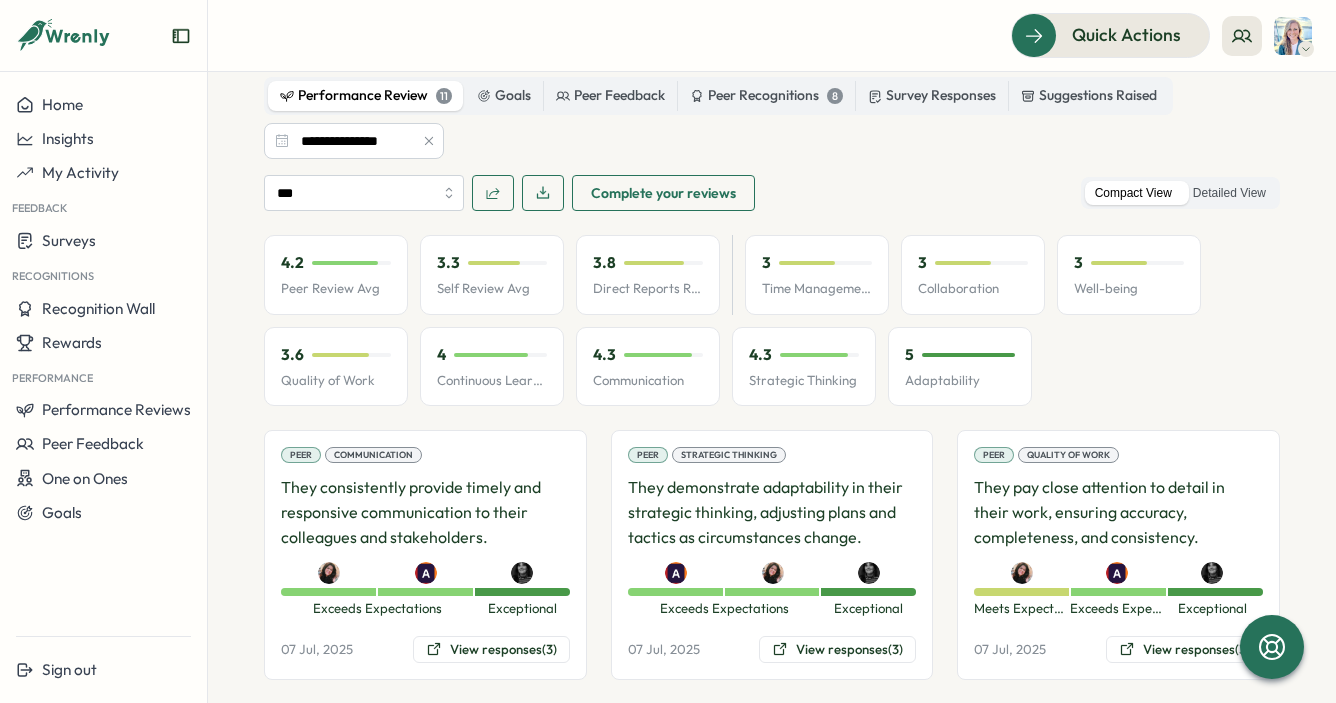 scroll, scrollTop: 1060, scrollLeft: 0, axis: vertical 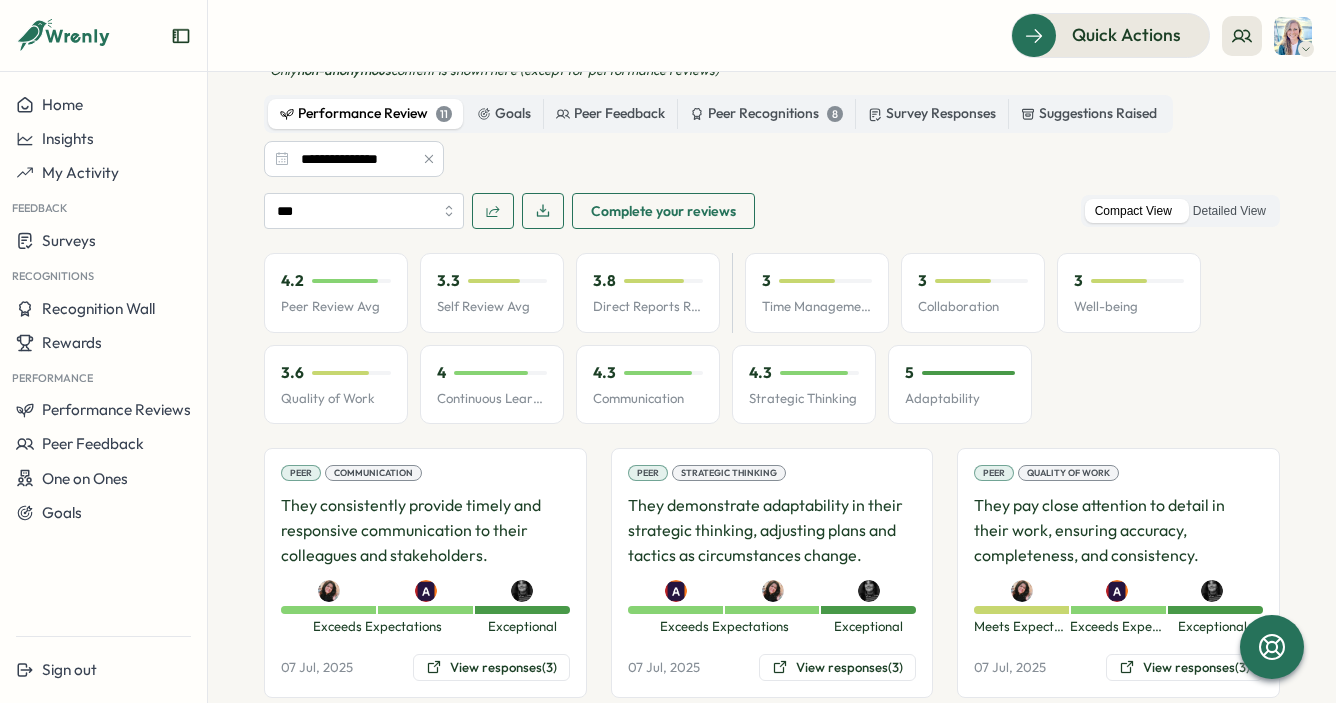 click 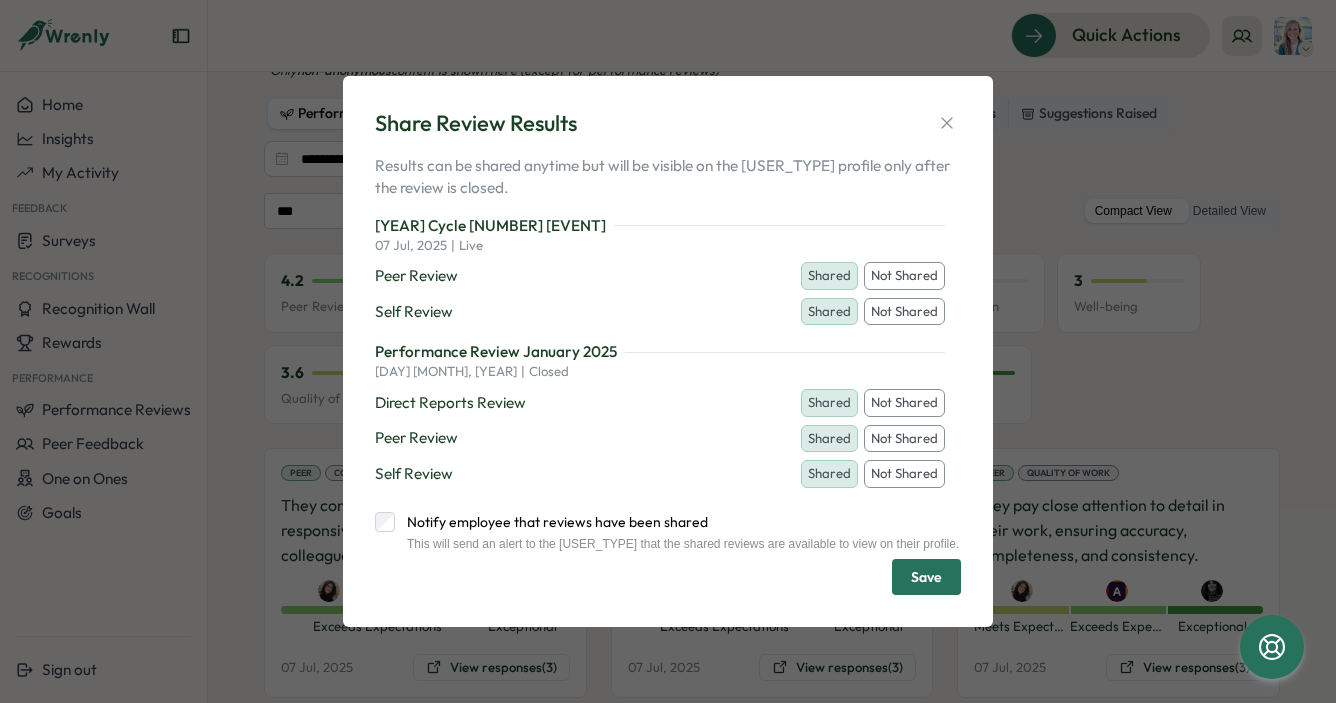 click on "Notify employee that reviews have been shared" at bounding box center (677, 522) 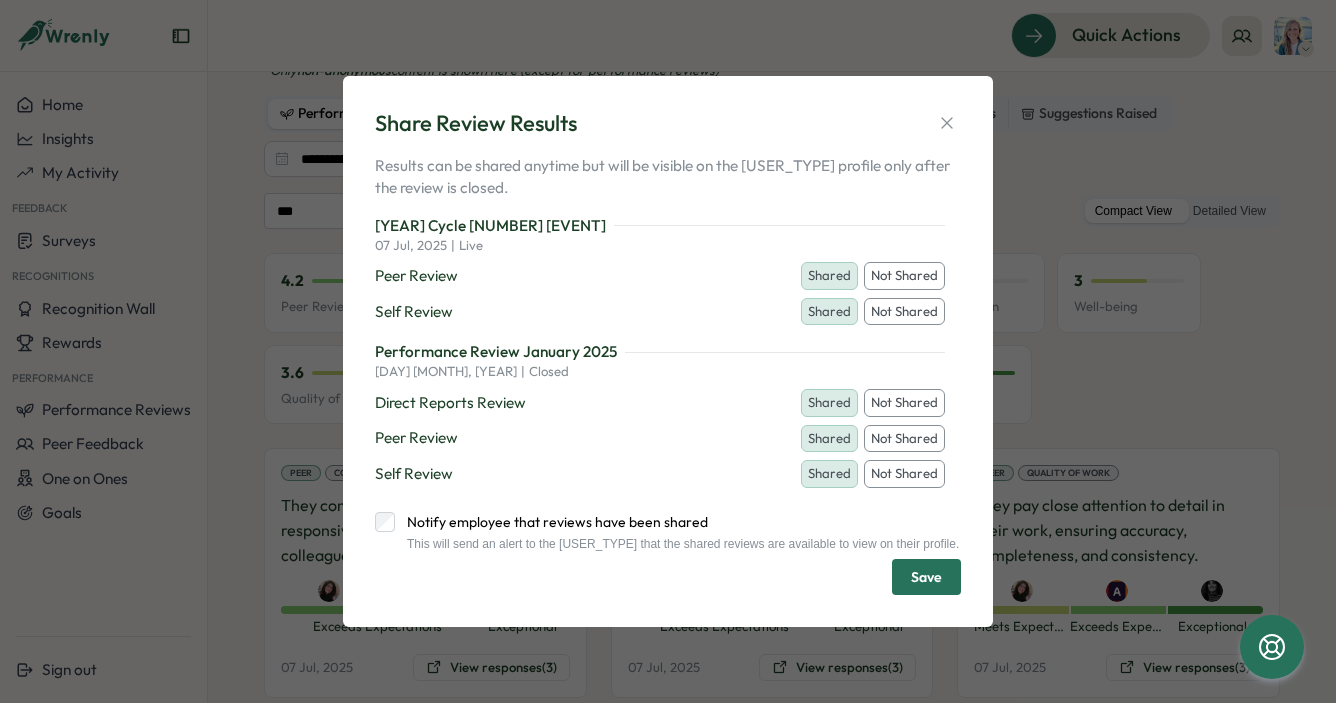 click on "Save" at bounding box center (926, 577) 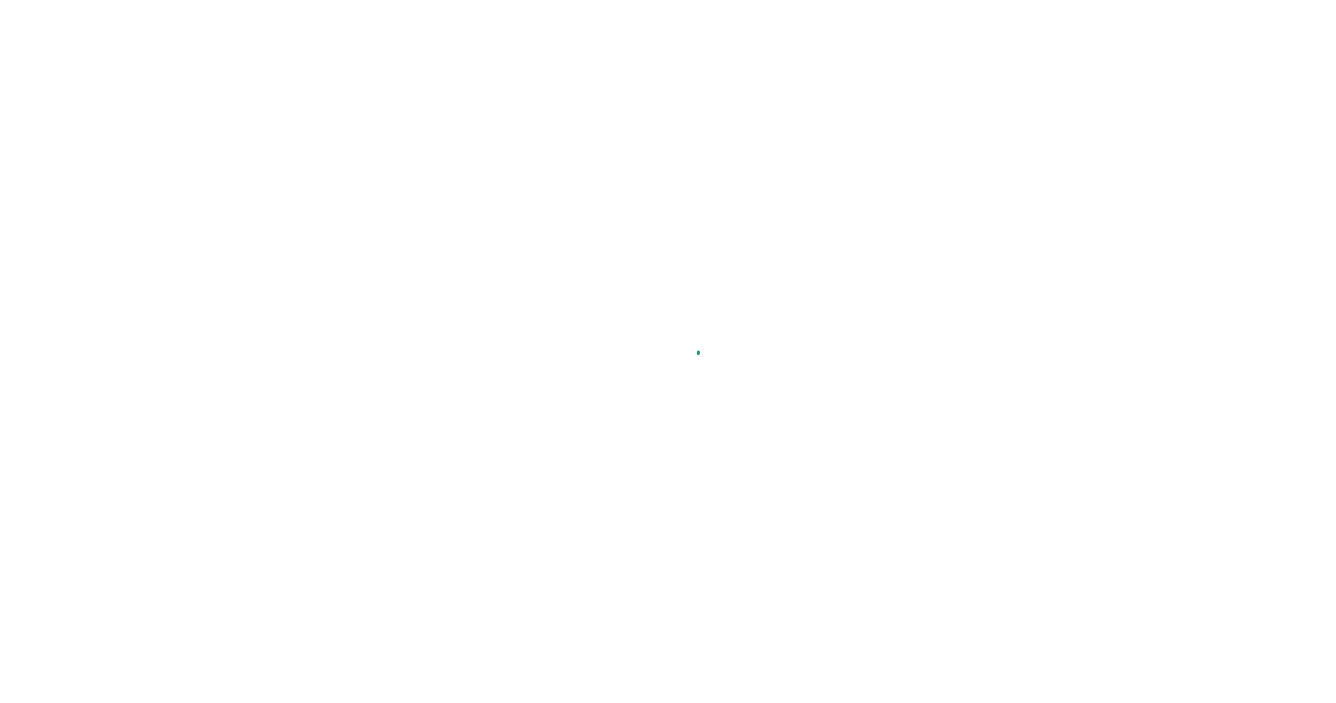 scroll, scrollTop: 0, scrollLeft: 0, axis: both 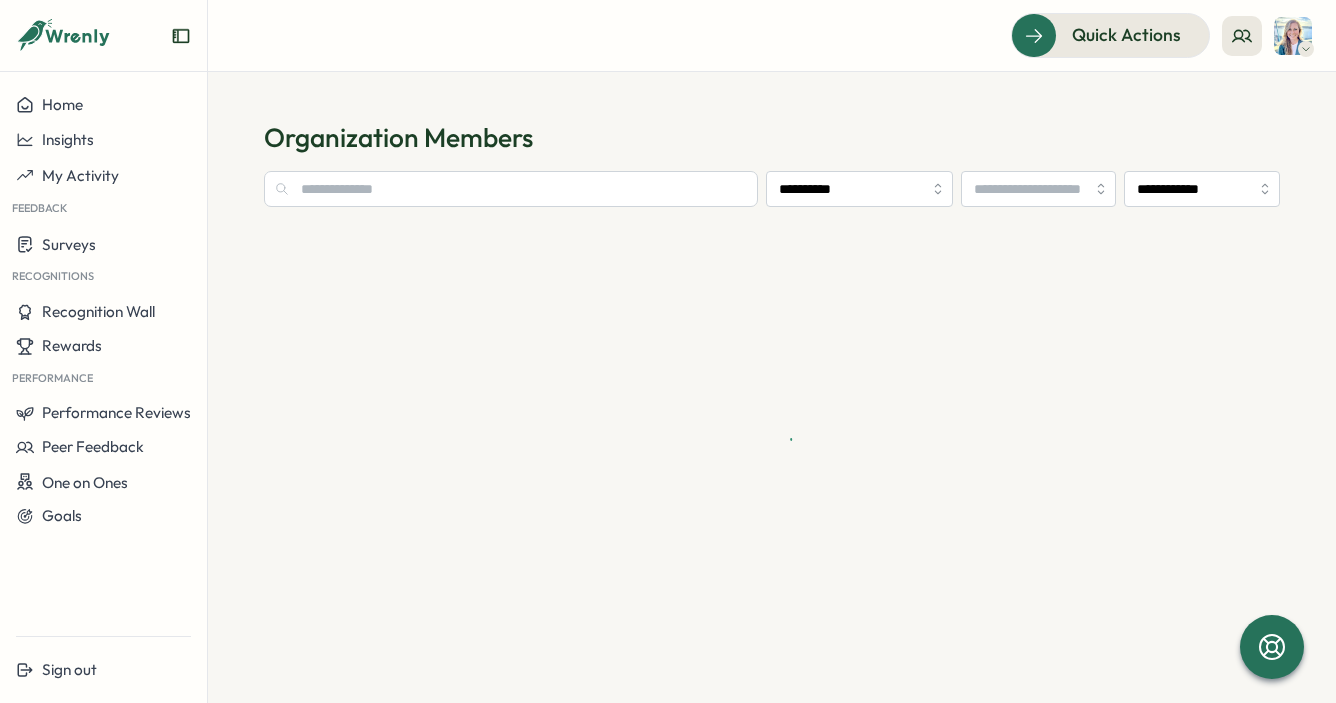 type on "**********" 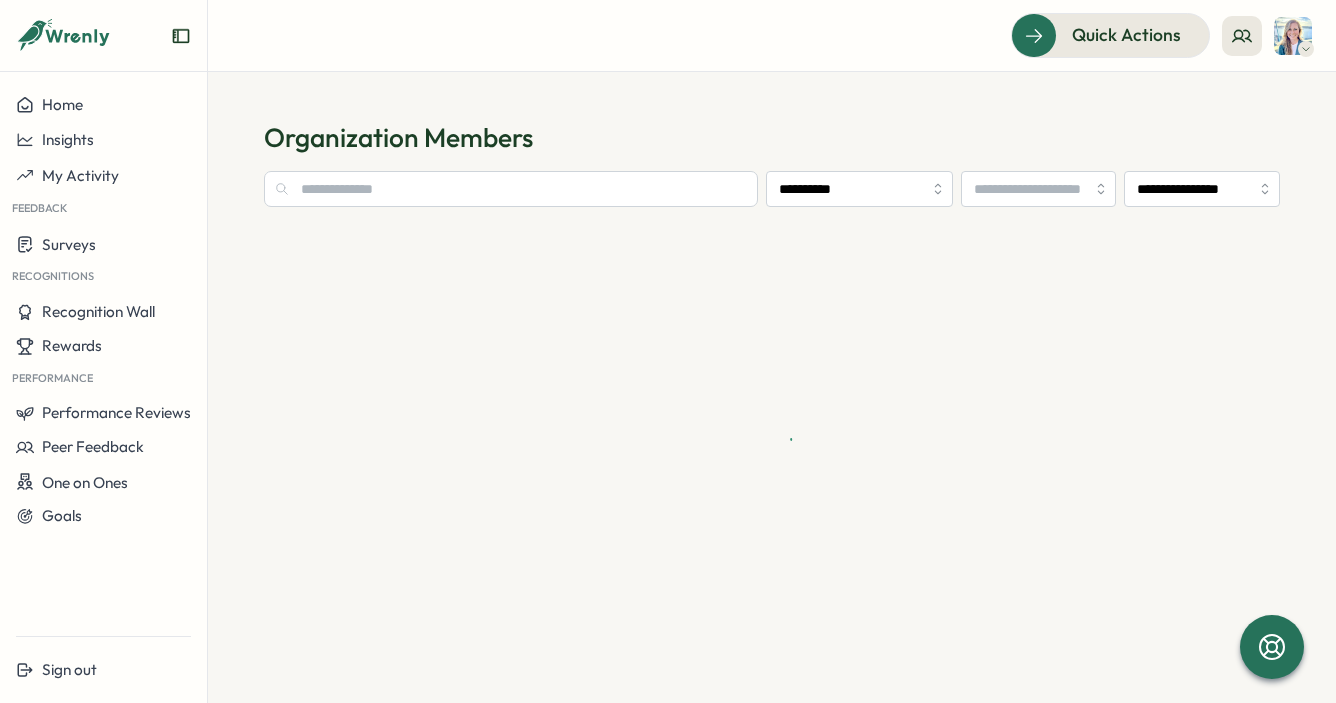 scroll, scrollTop: 0, scrollLeft: 0, axis: both 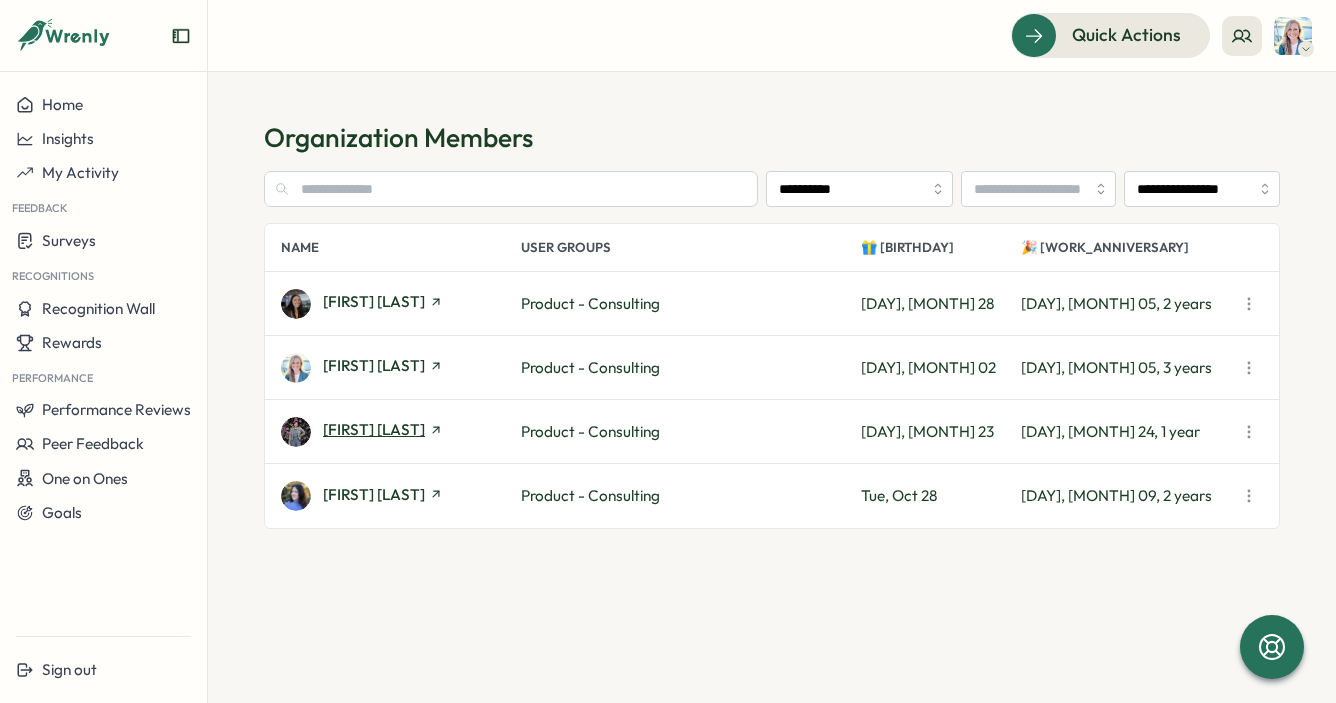 click 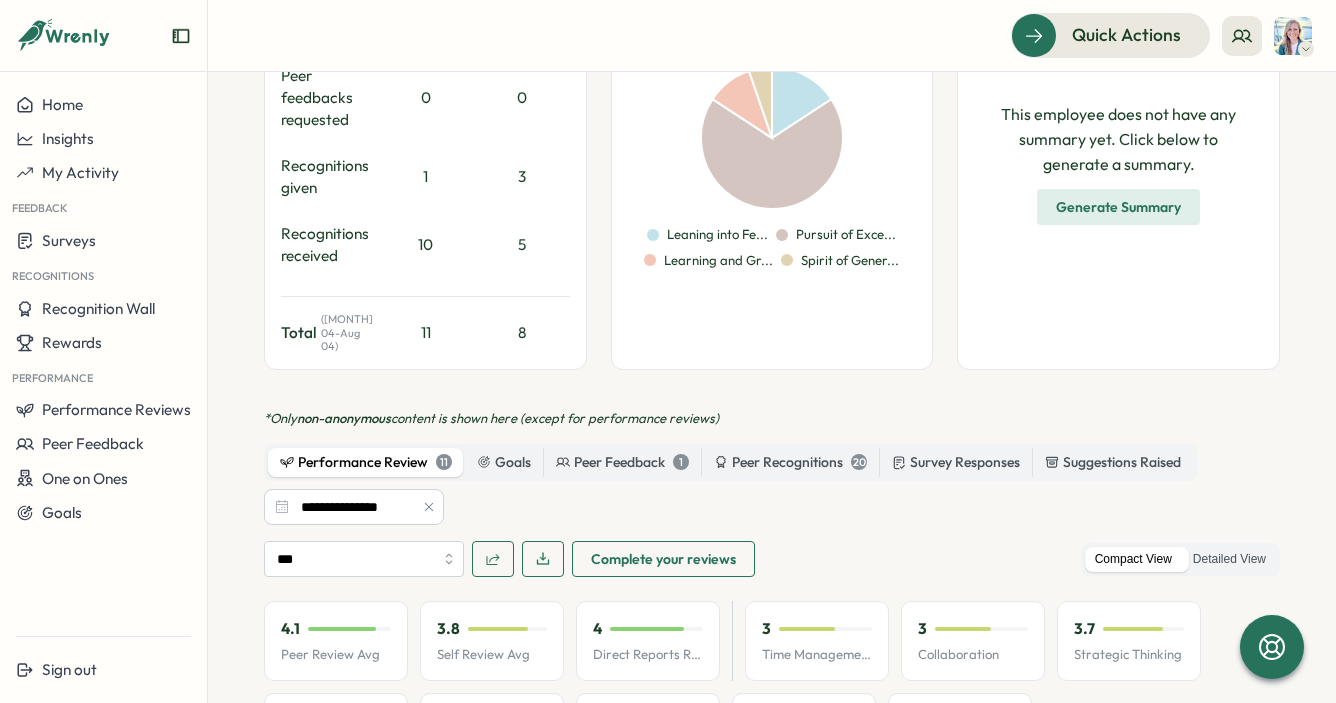 scroll, scrollTop: 732, scrollLeft: 0, axis: vertical 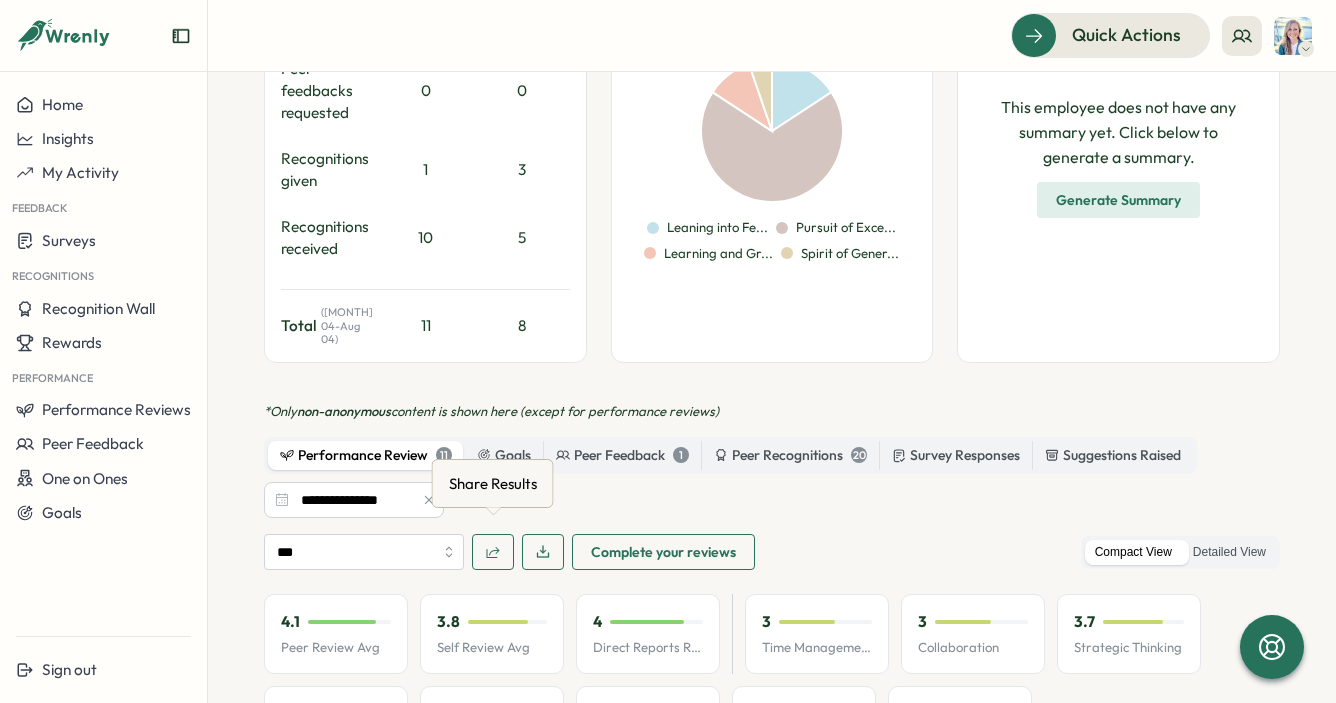click 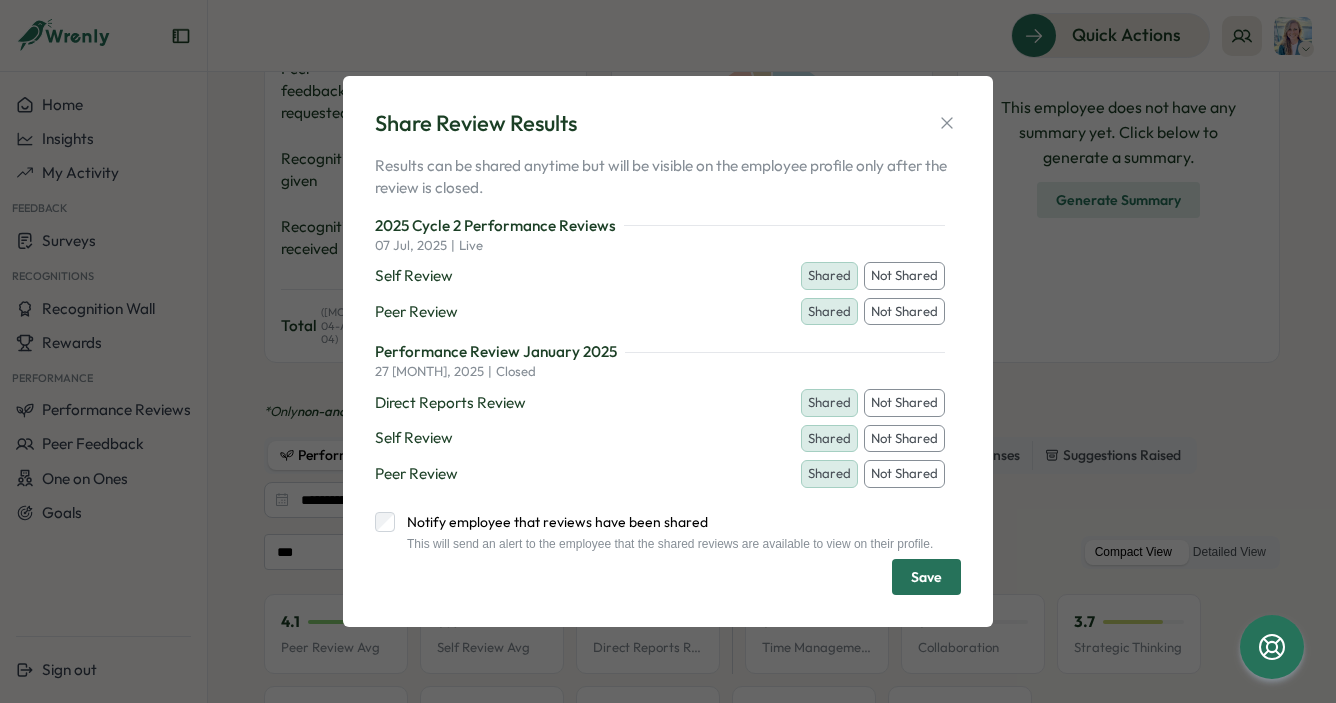 click on "Shared" at bounding box center [829, 403] 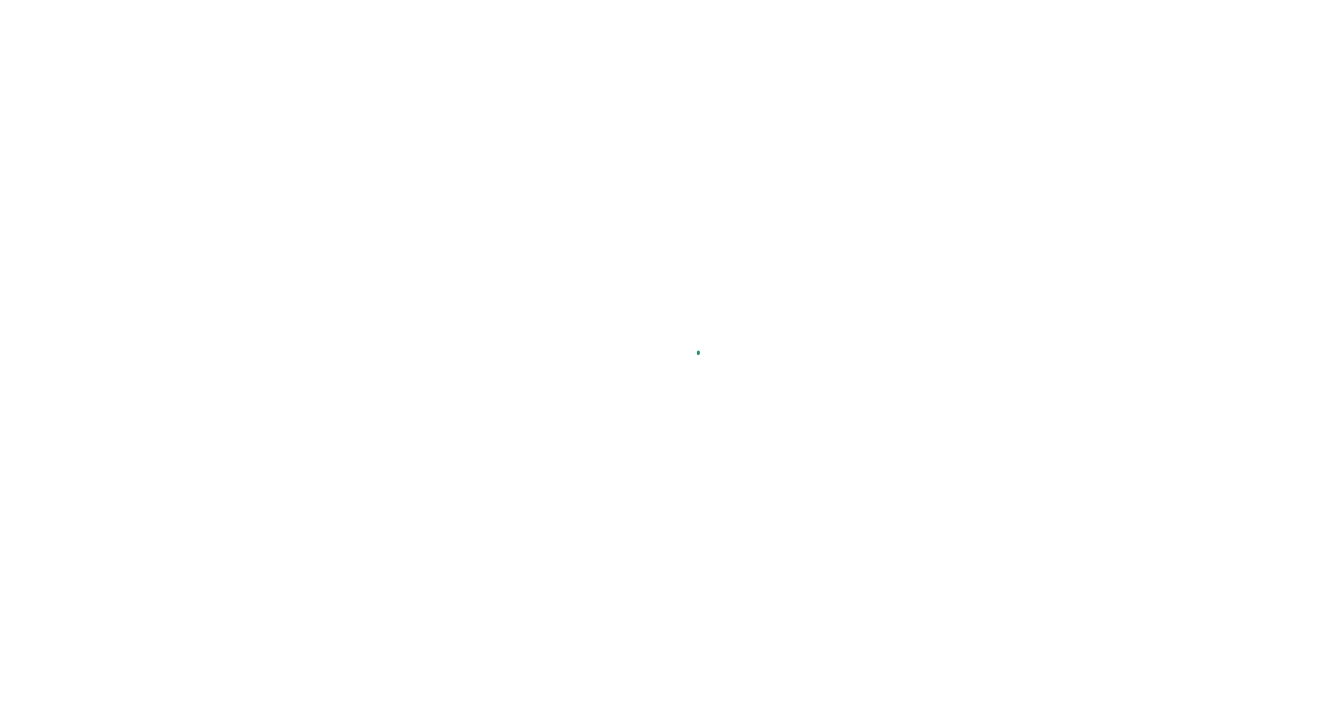 scroll, scrollTop: 0, scrollLeft: 0, axis: both 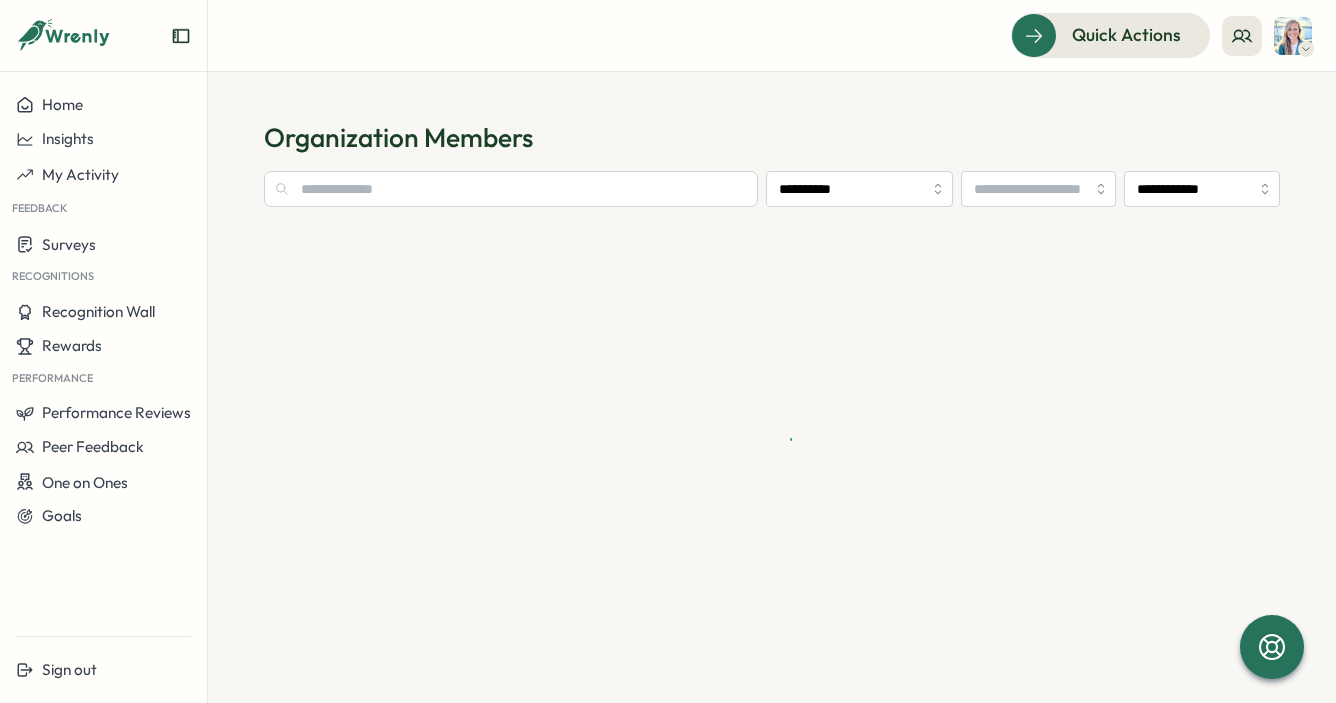 type on "**********" 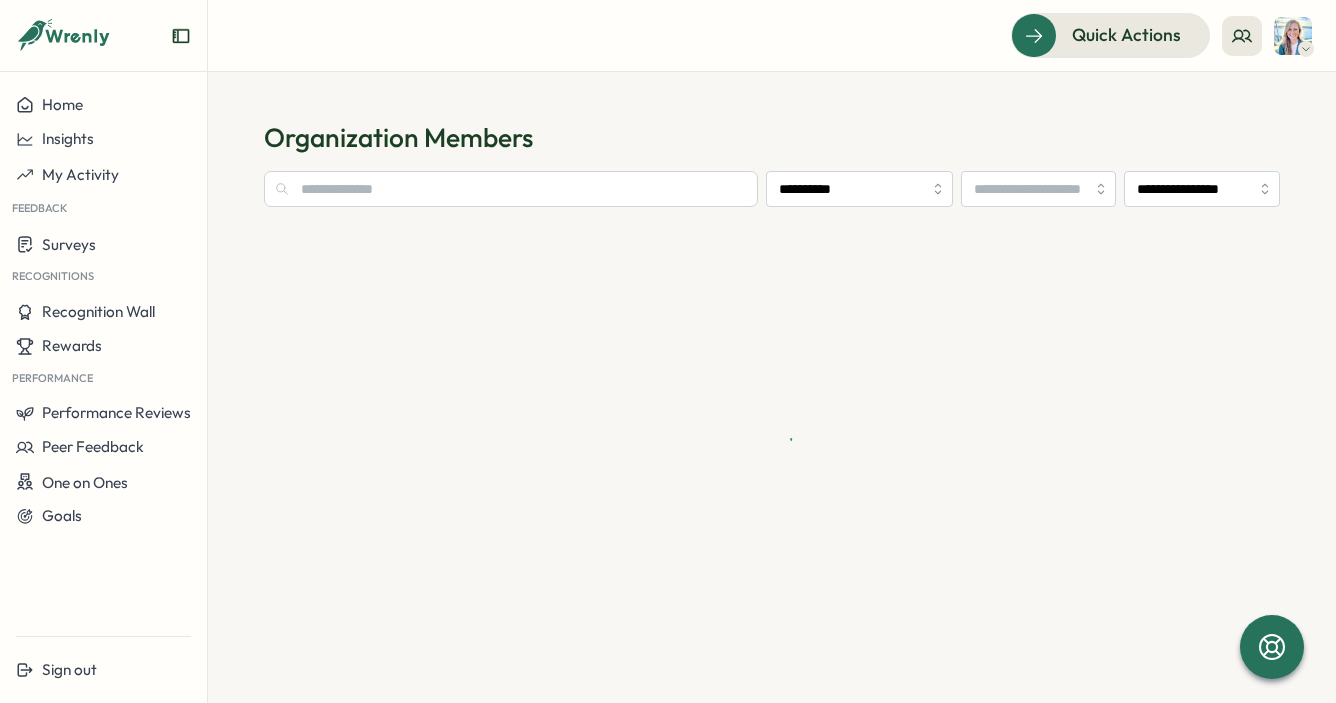 scroll, scrollTop: 0, scrollLeft: 0, axis: both 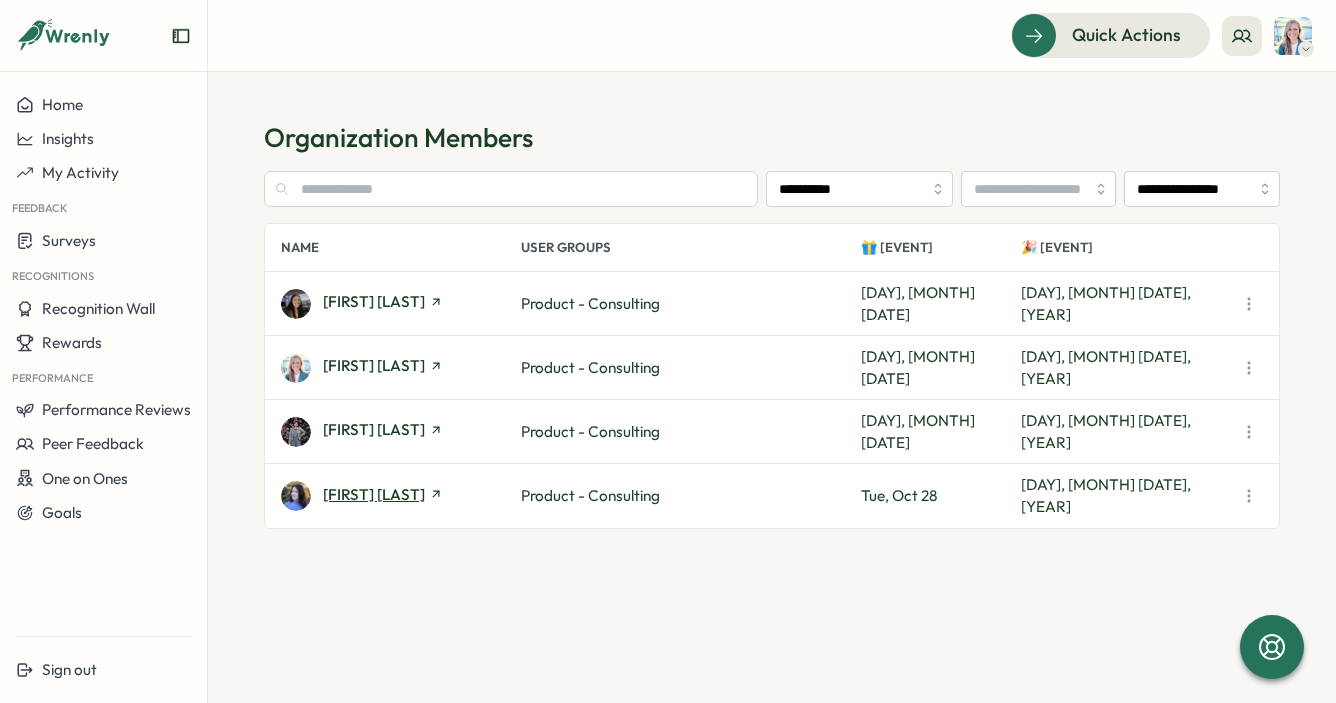click 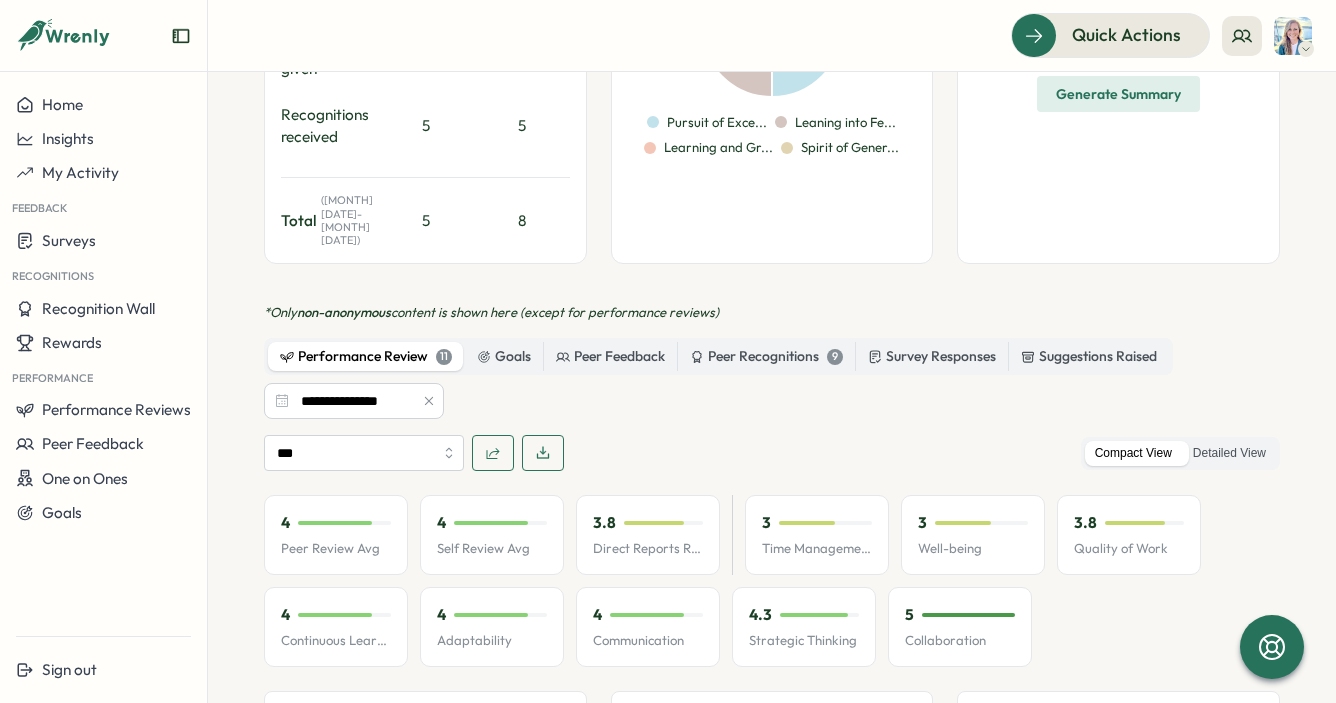 scroll, scrollTop: 860, scrollLeft: 0, axis: vertical 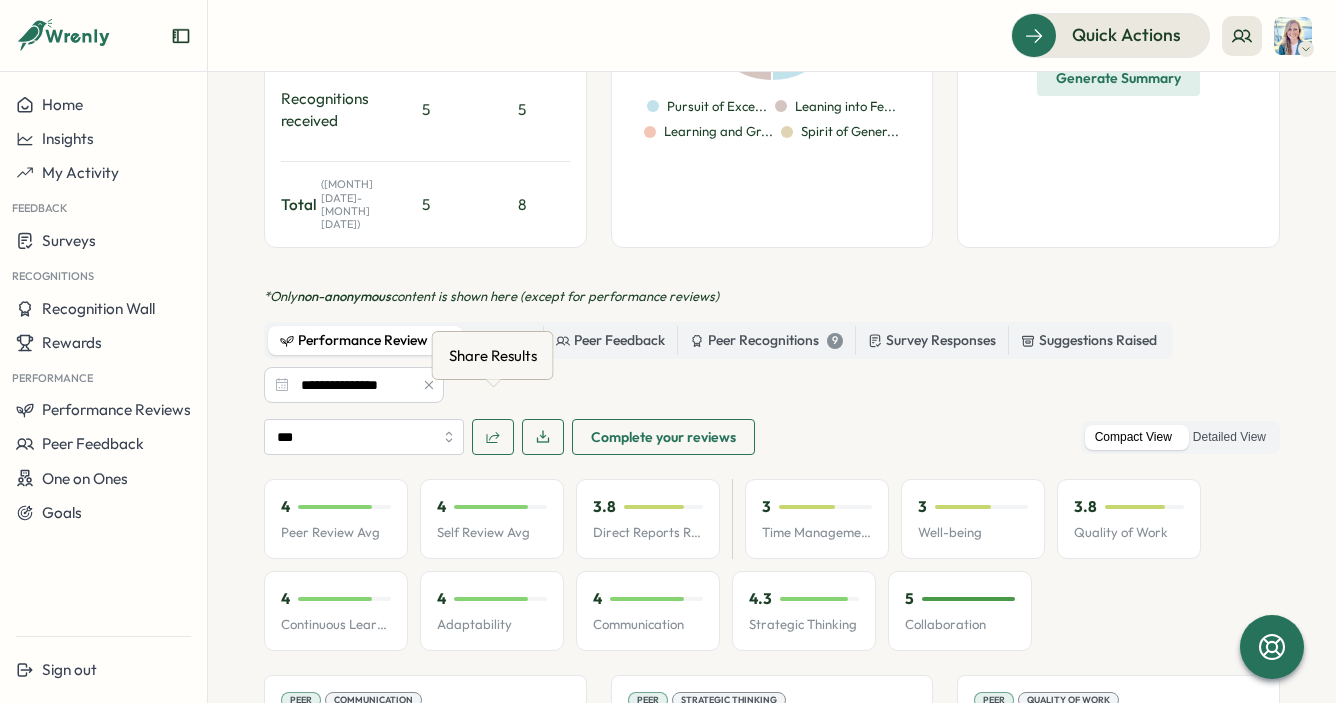 click at bounding box center [493, 437] 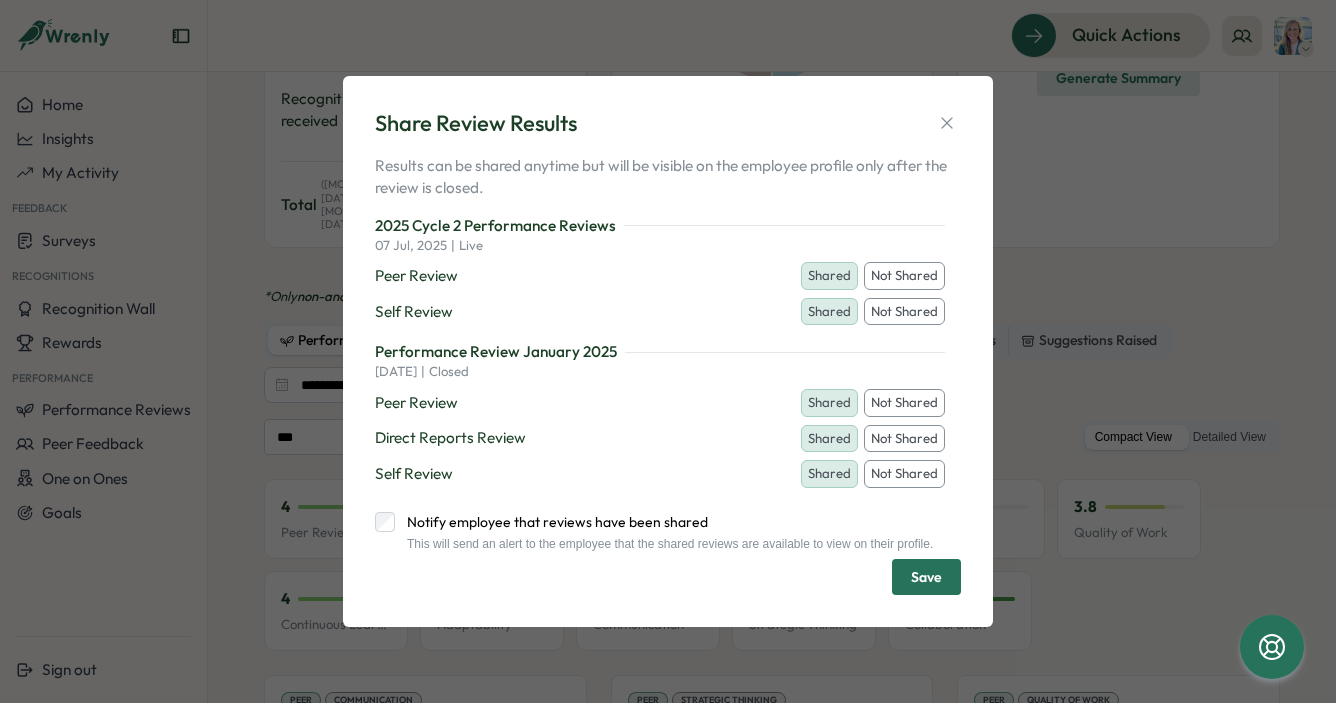 click on "Notify employee that reviews have been shared" at bounding box center (664, 522) 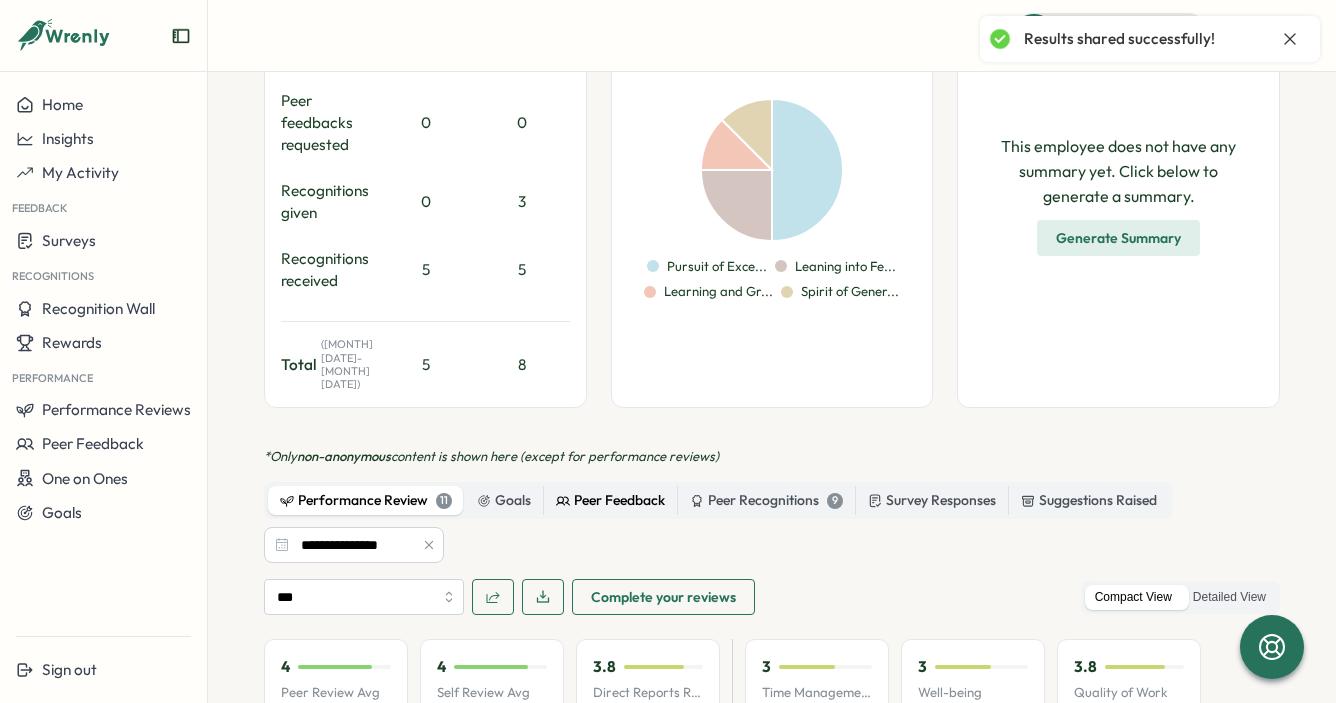 scroll, scrollTop: 670, scrollLeft: 0, axis: vertical 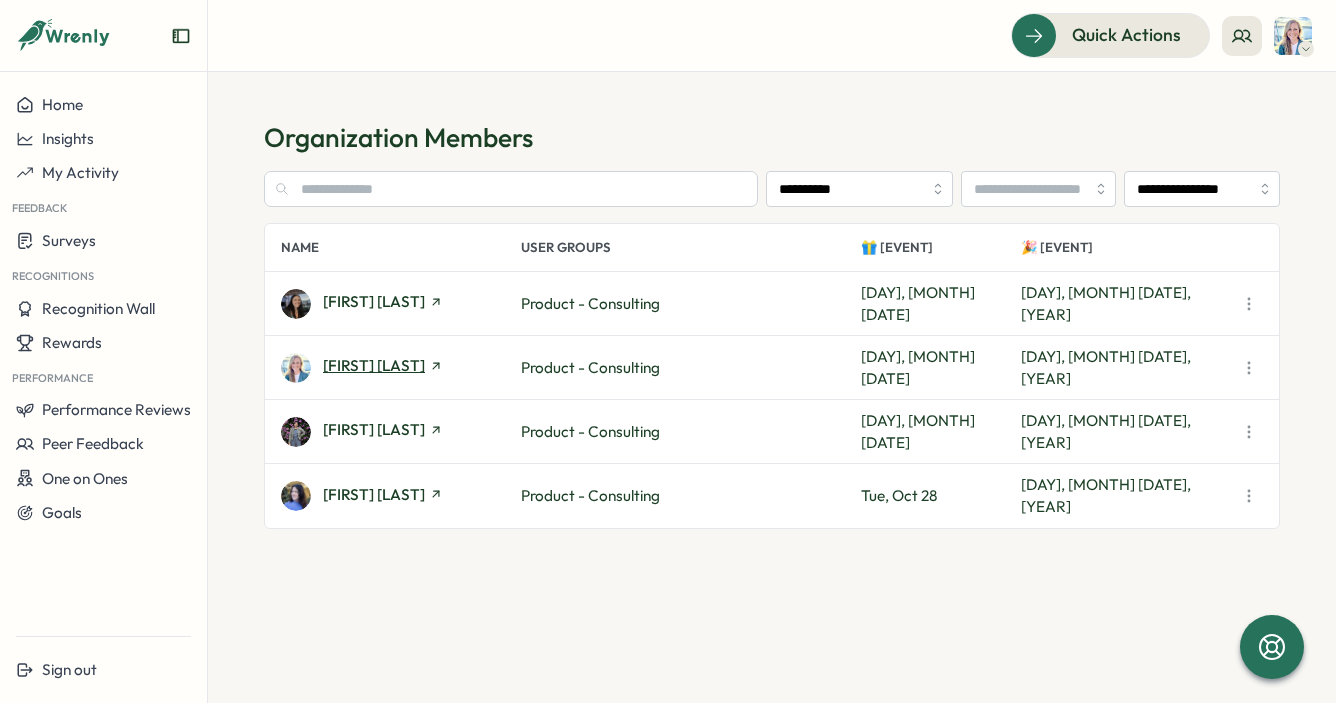 click 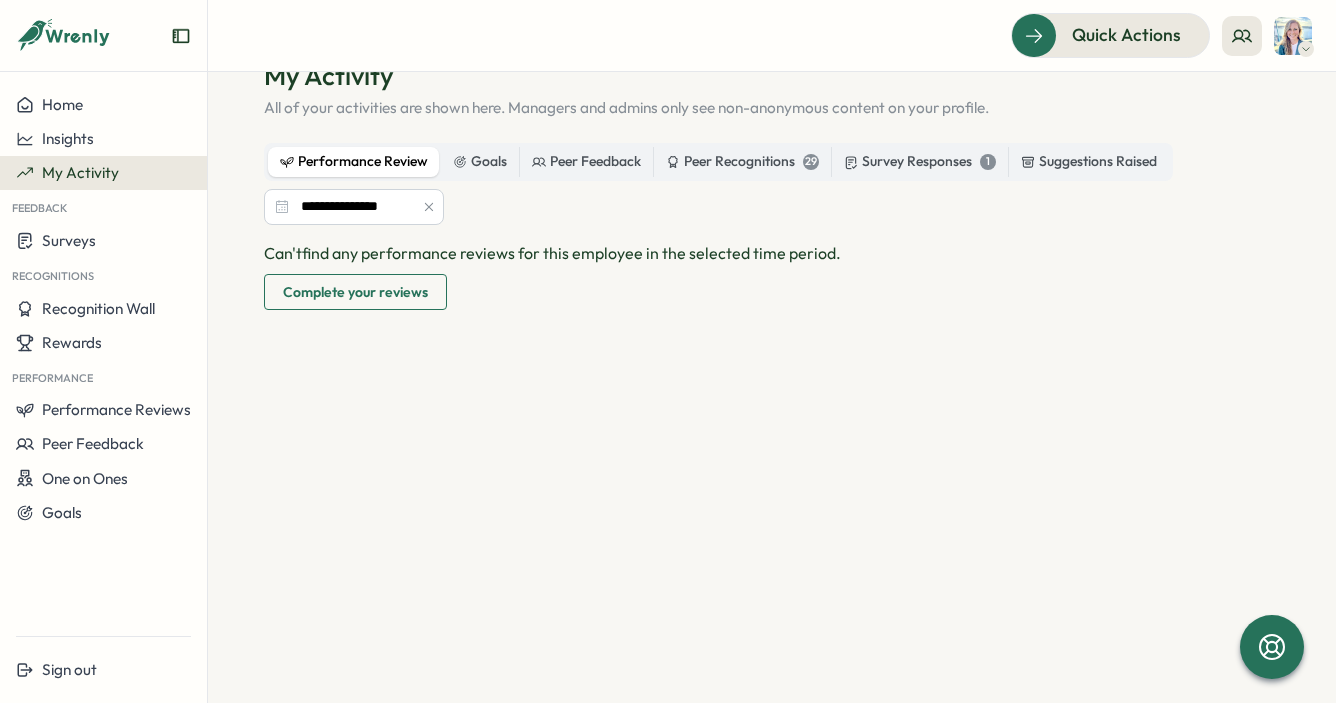 scroll, scrollTop: 98, scrollLeft: 0, axis: vertical 